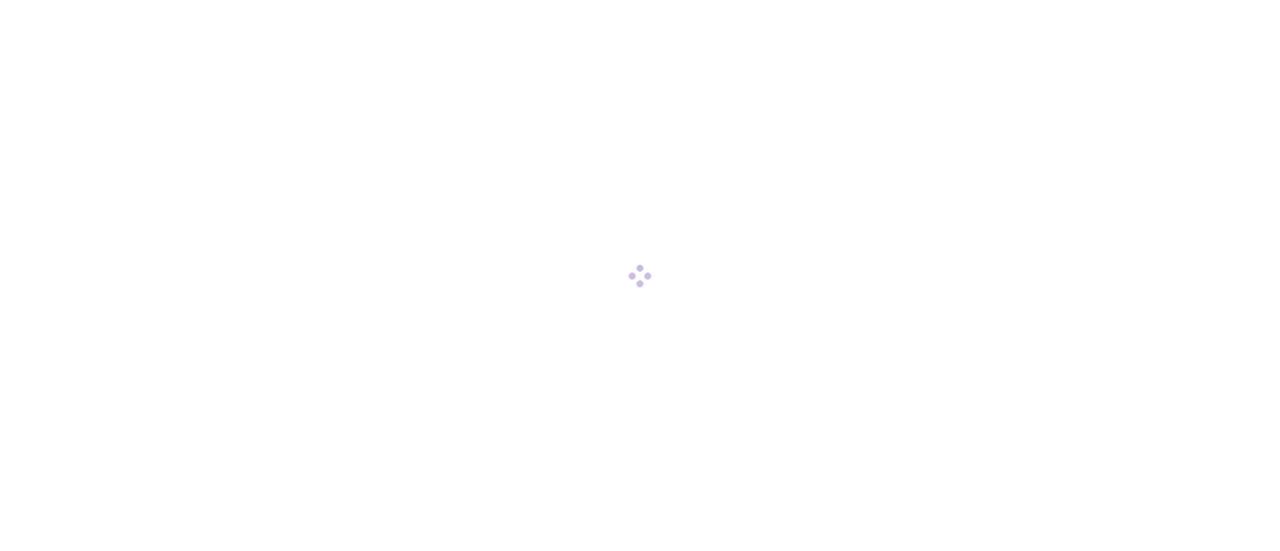 scroll, scrollTop: 0, scrollLeft: 0, axis: both 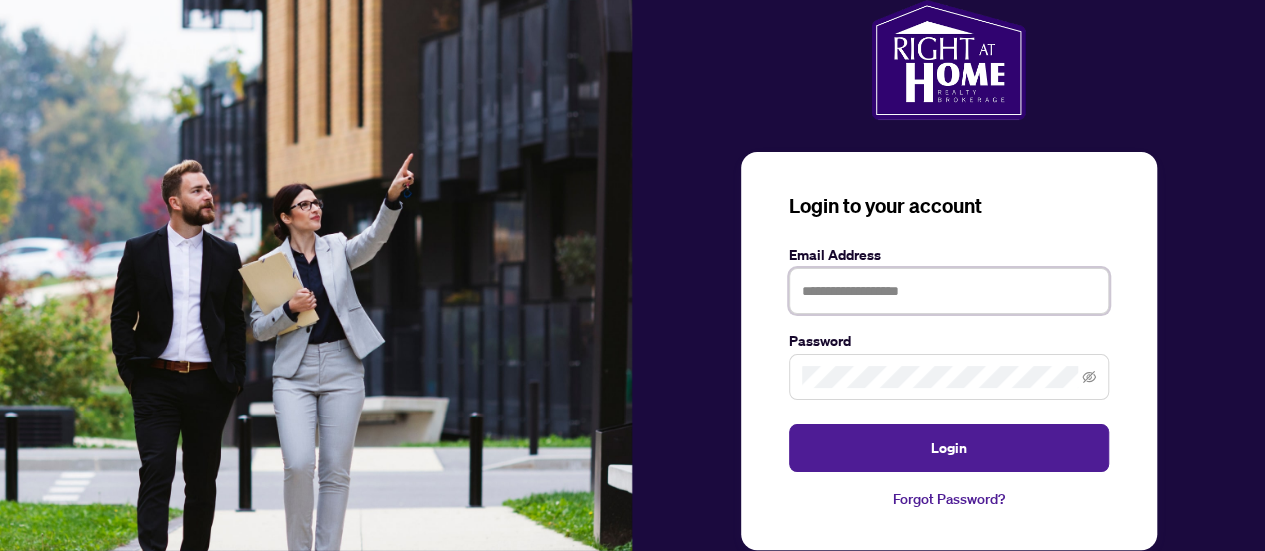 click at bounding box center (949, 291) 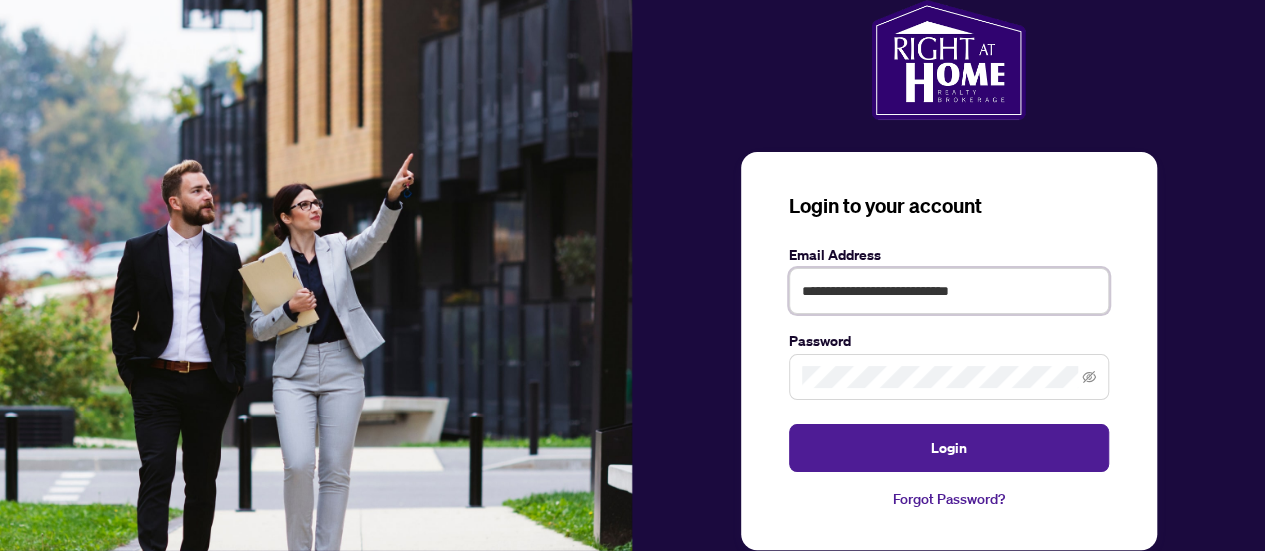 type on "**********" 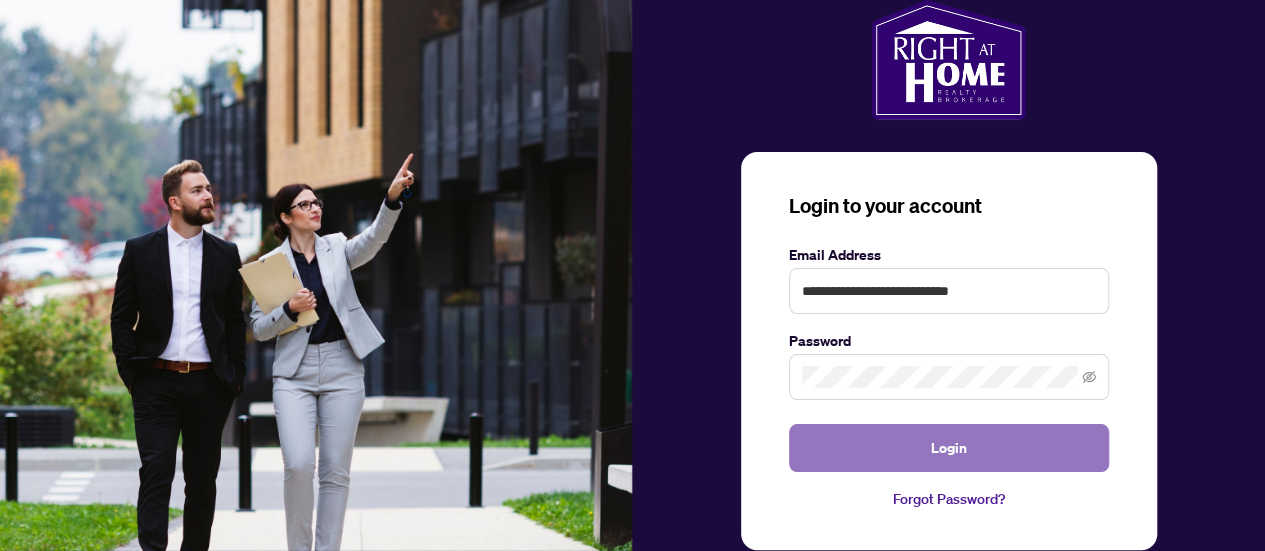 click on "Login" at bounding box center [949, 448] 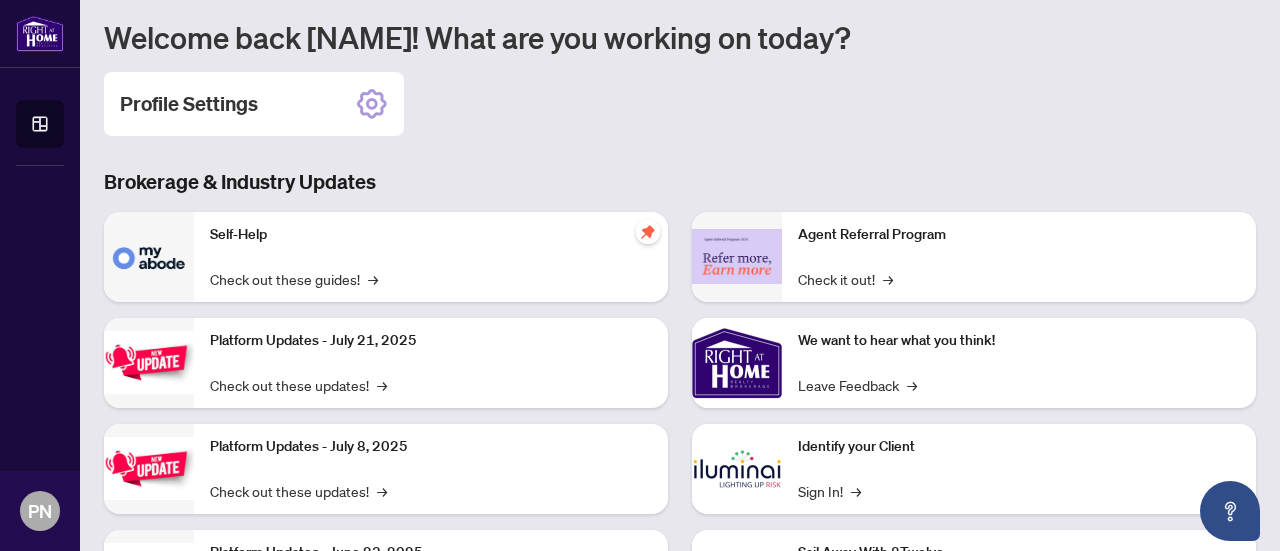 scroll, scrollTop: 233, scrollLeft: 0, axis: vertical 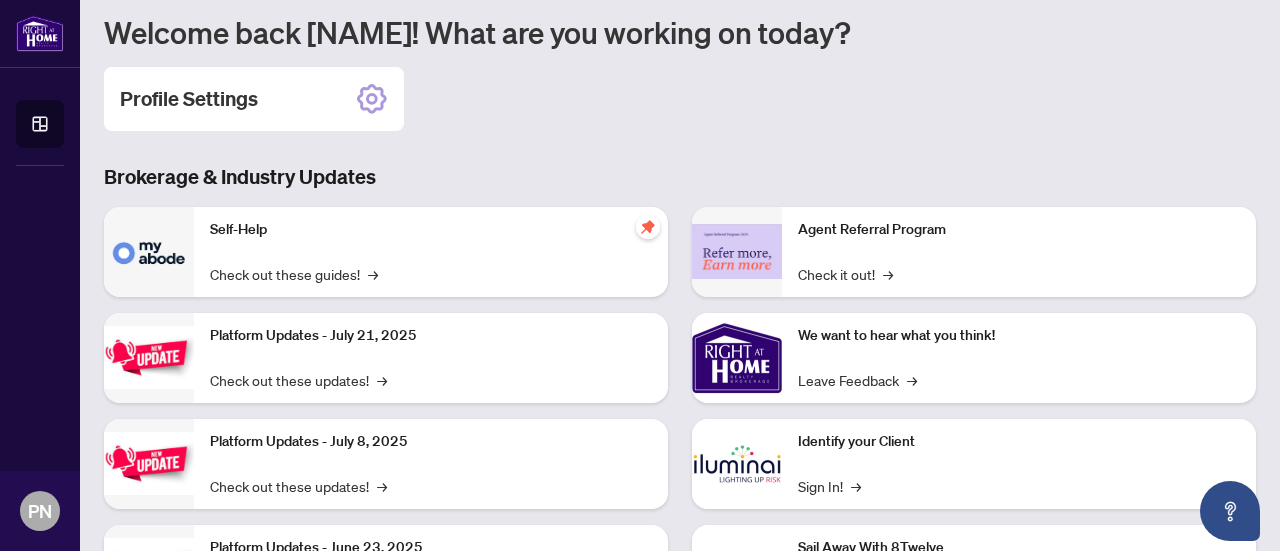 click on "Self-Help Check out these guides! →" at bounding box center [431, 252] 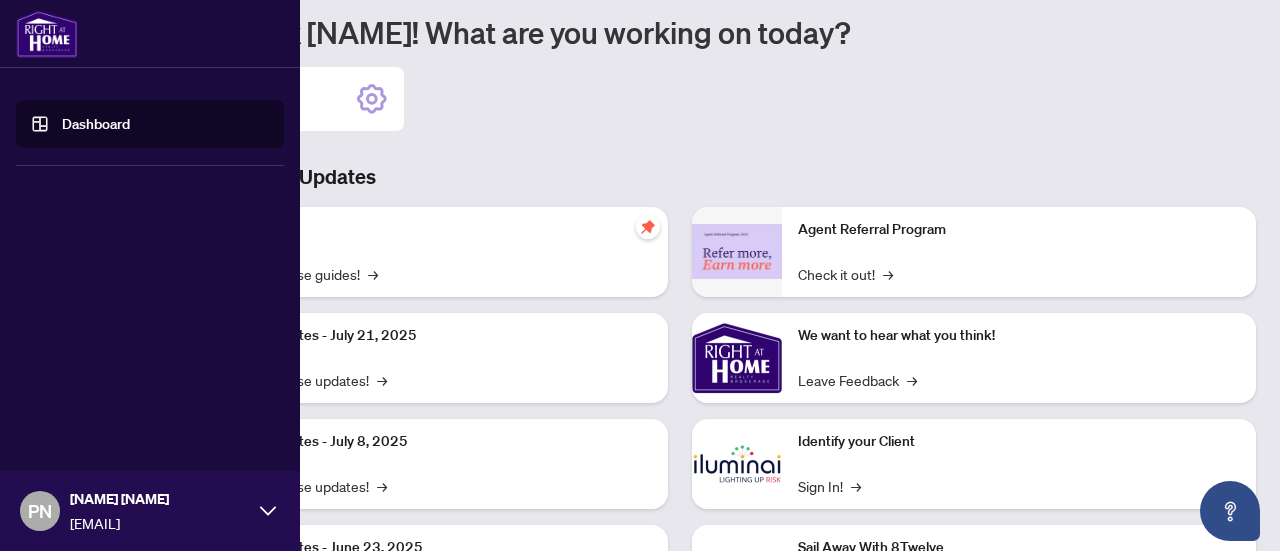 click on "Dashboard" at bounding box center (96, 124) 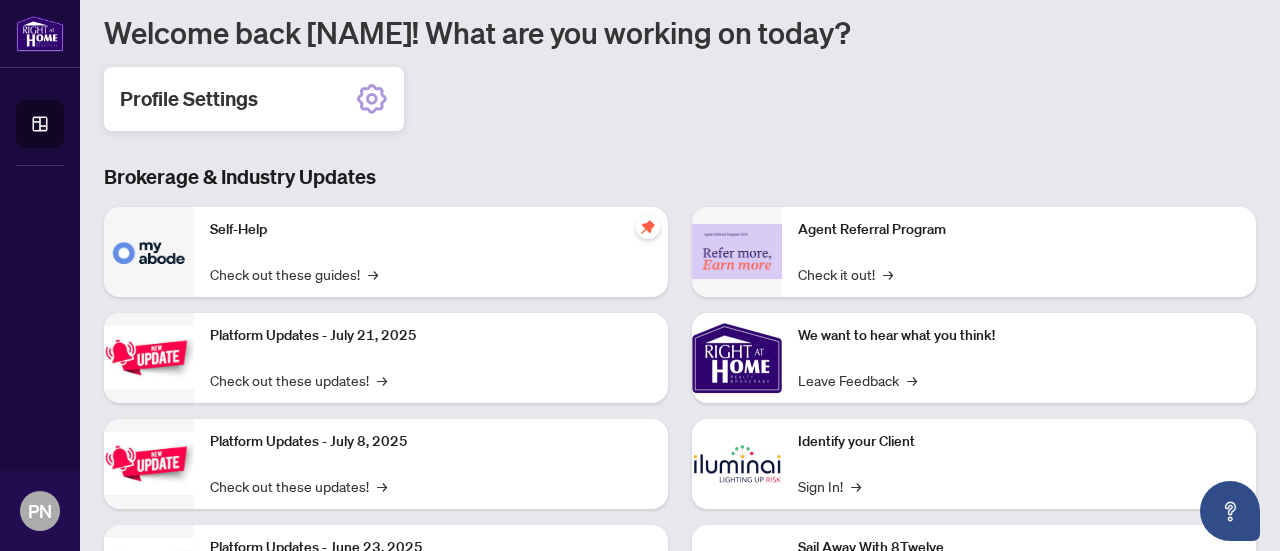 click 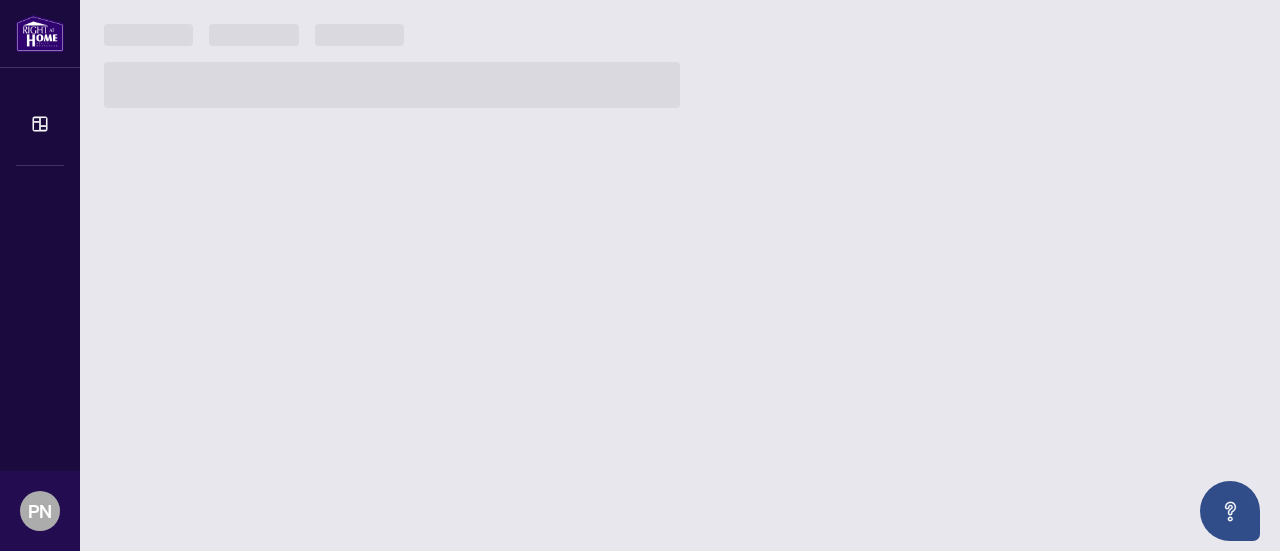 scroll, scrollTop: 0, scrollLeft: 0, axis: both 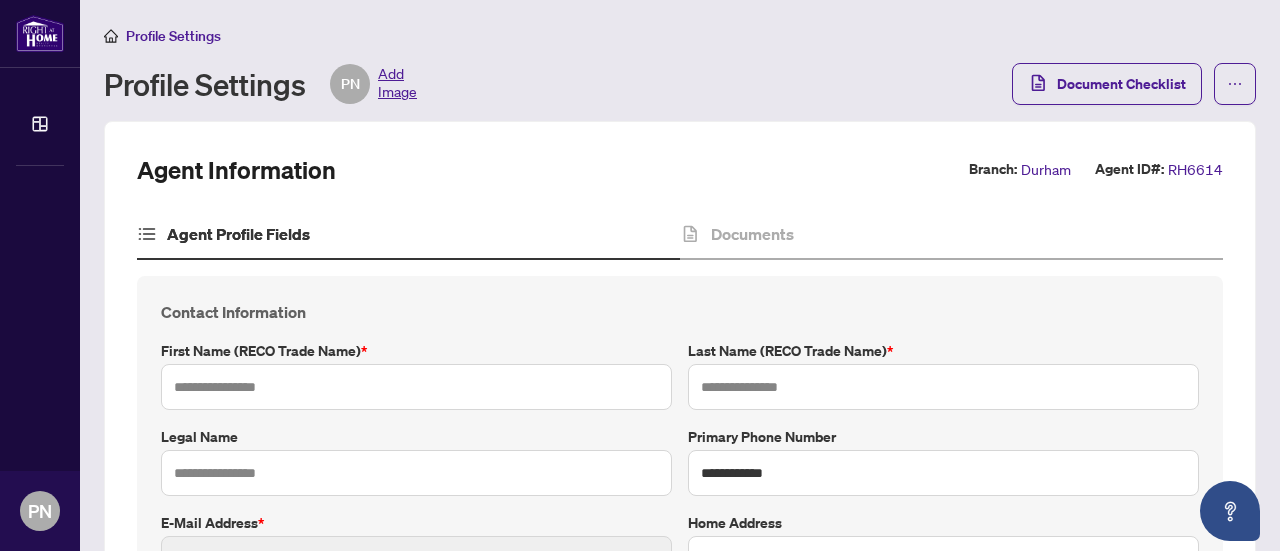 type on "********" 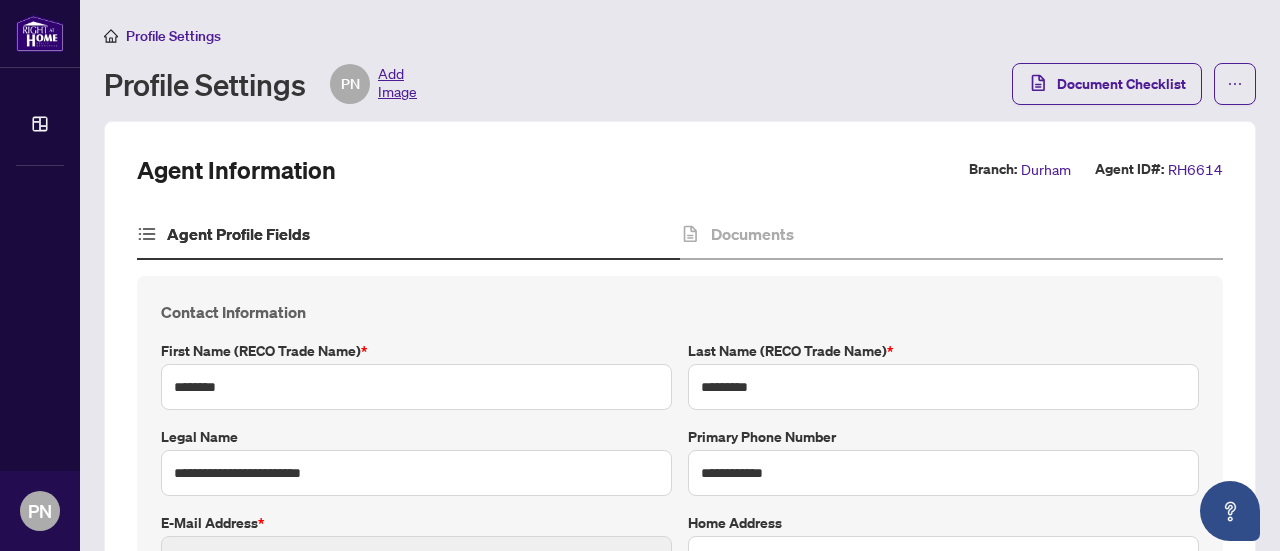 type on "**********" 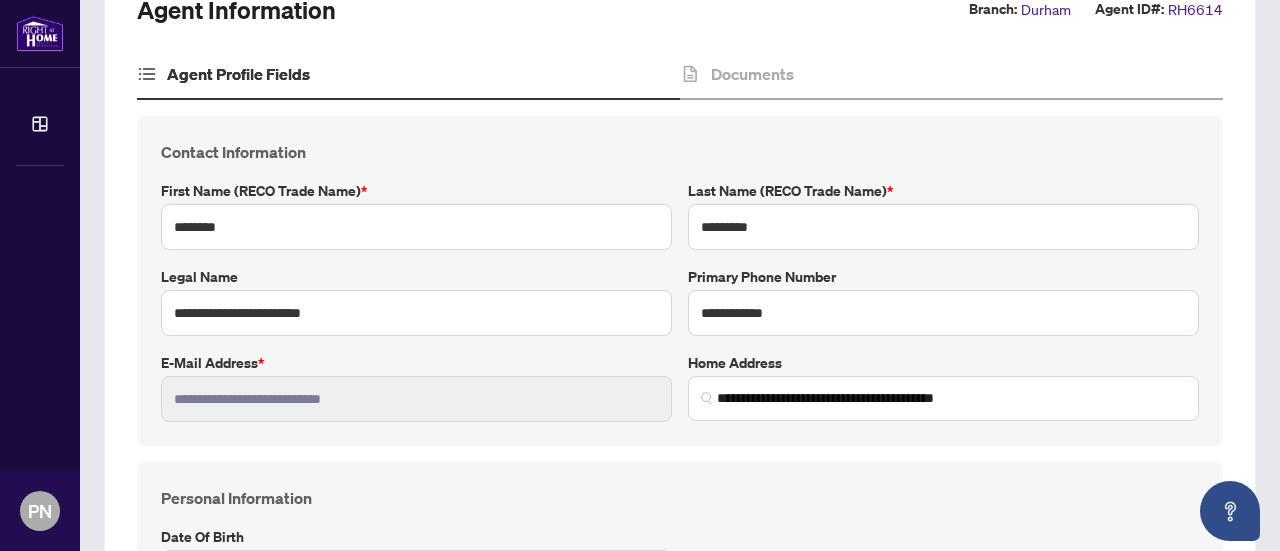 scroll, scrollTop: 0, scrollLeft: 0, axis: both 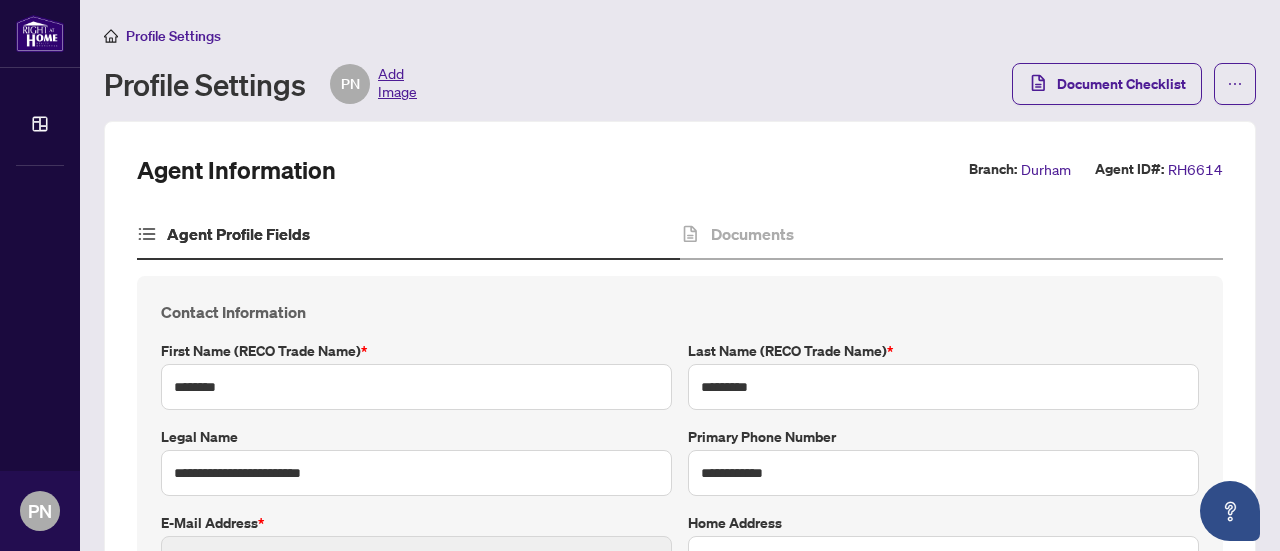 click on "Add    Image" at bounding box center (397, 84) 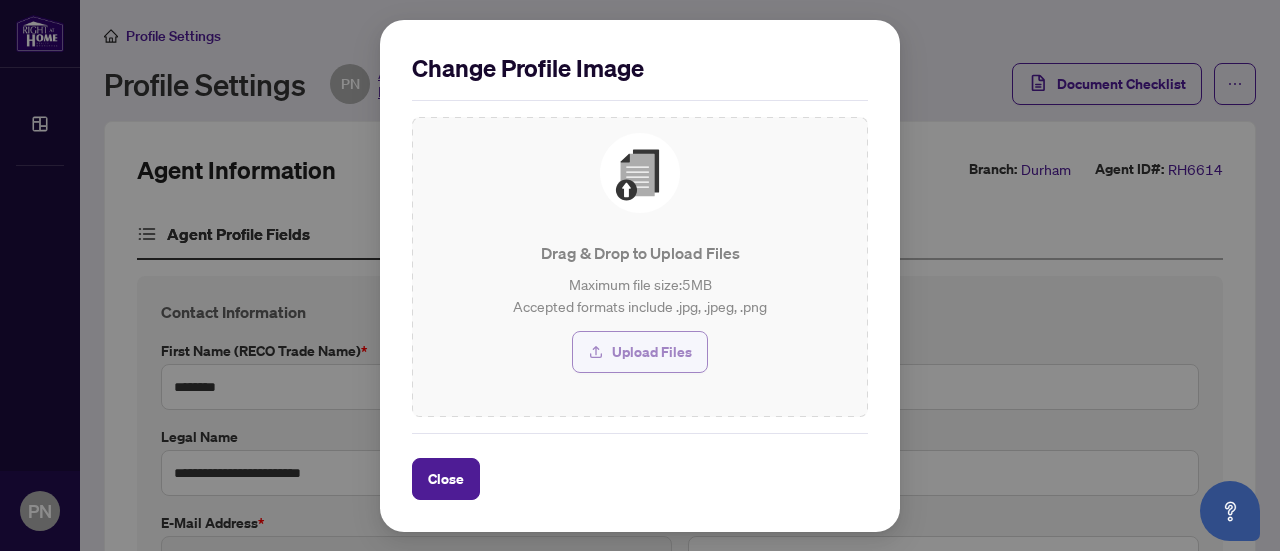 click on "Upload Files" at bounding box center (652, 352) 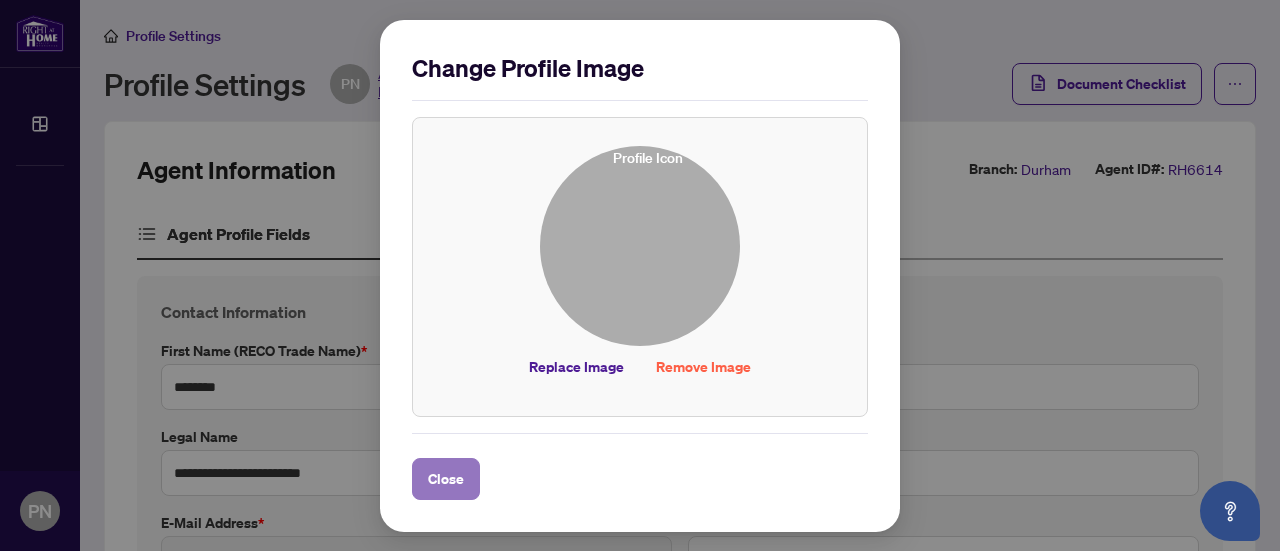 click on "Close" at bounding box center [446, 479] 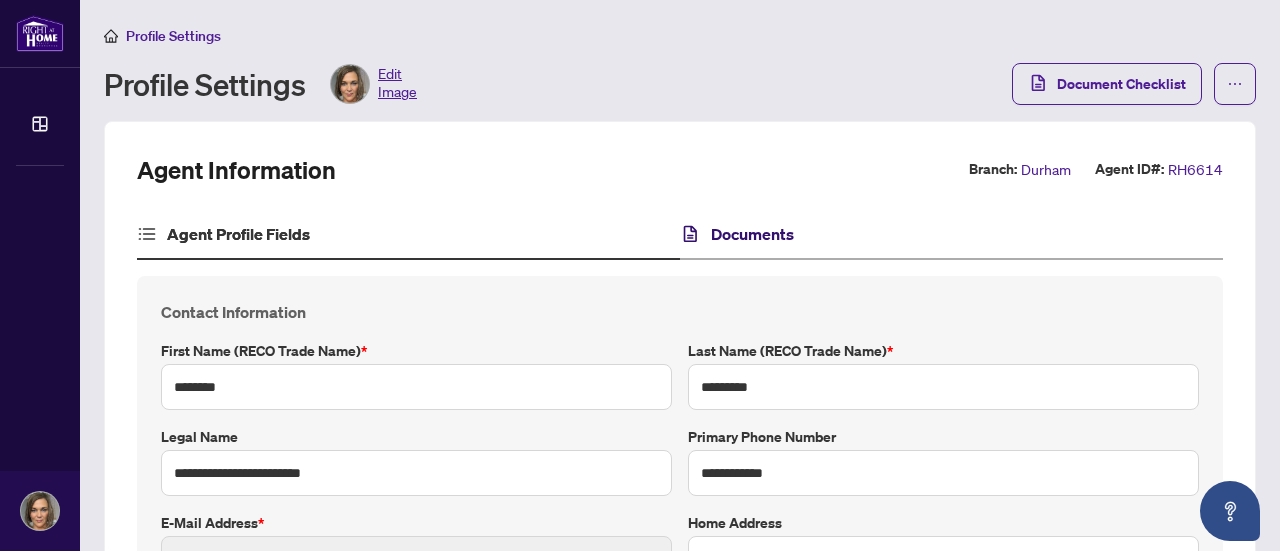 click on "Documents" at bounding box center [752, 234] 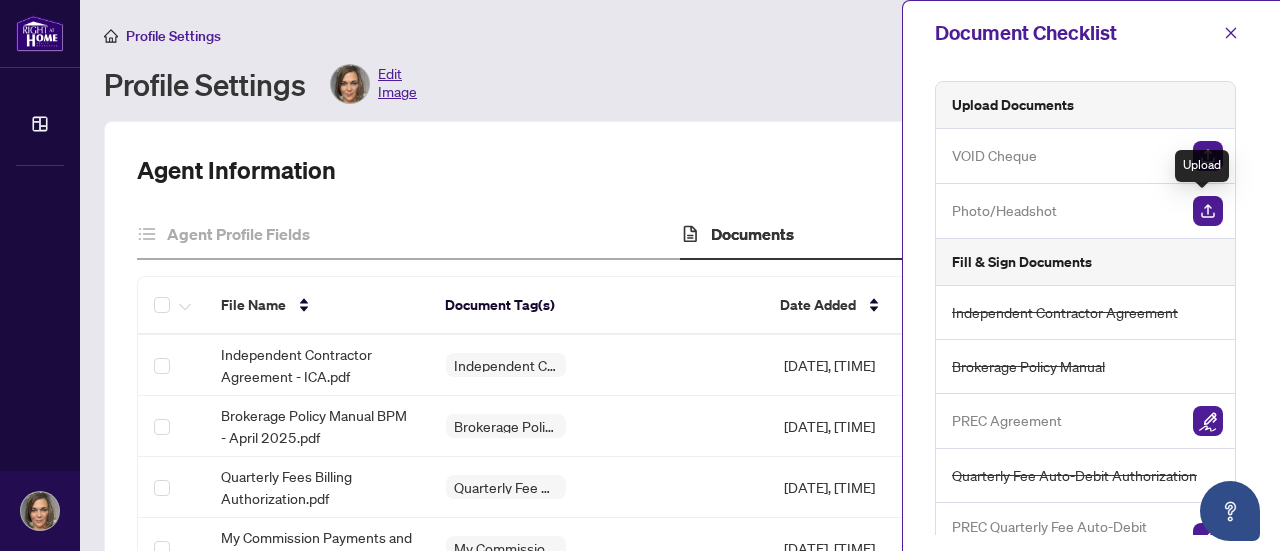 click at bounding box center (1208, 211) 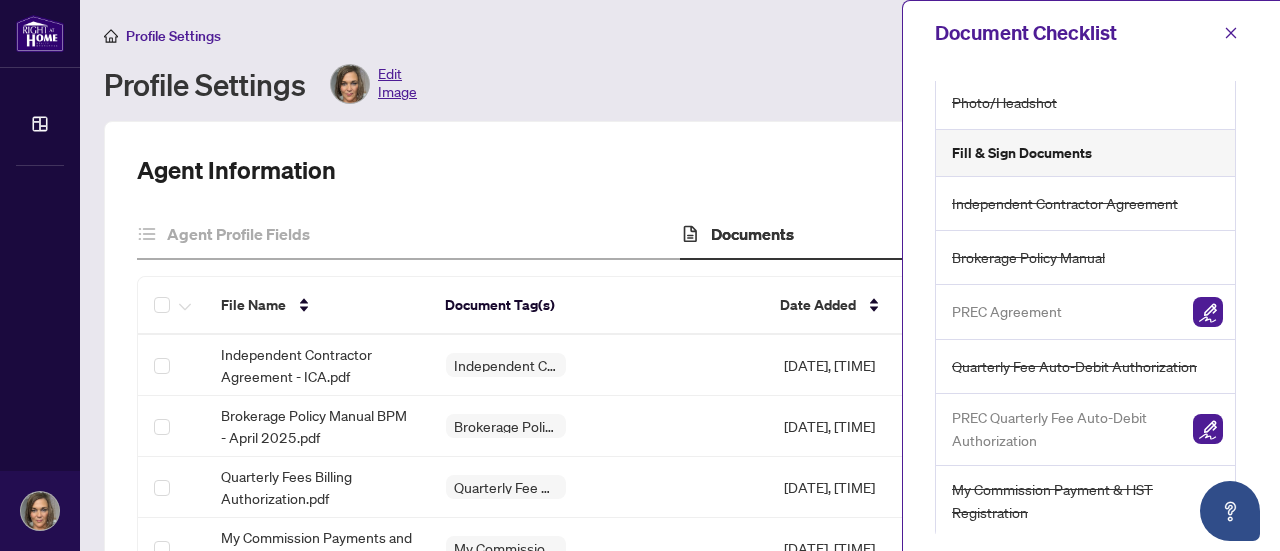 scroll, scrollTop: 0, scrollLeft: 0, axis: both 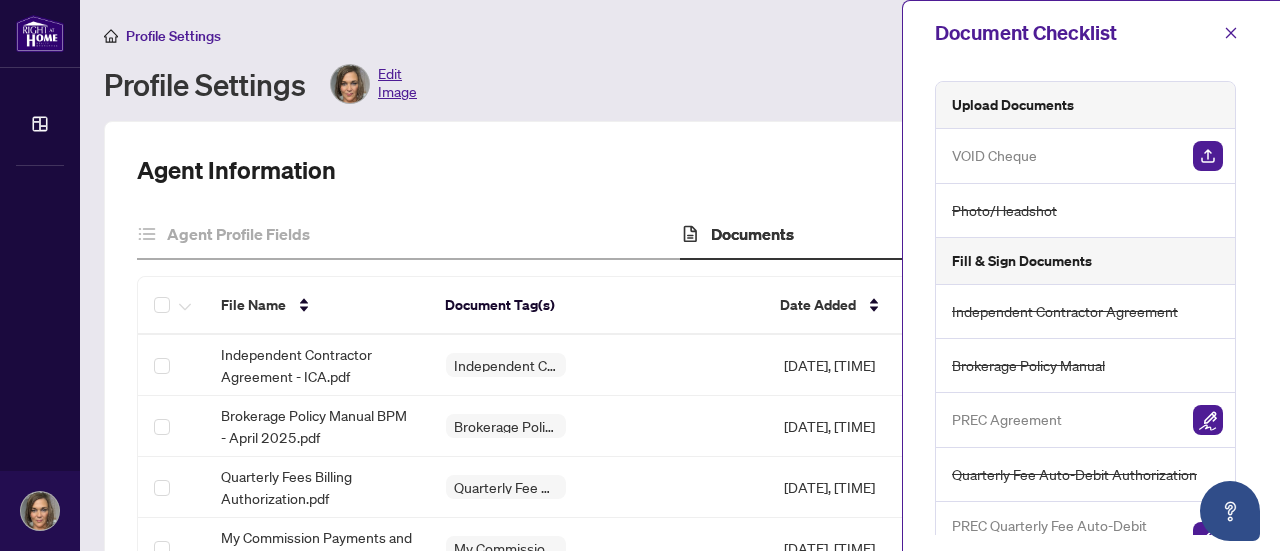 click on "Fill & Sign Documents" at bounding box center (1022, 261) 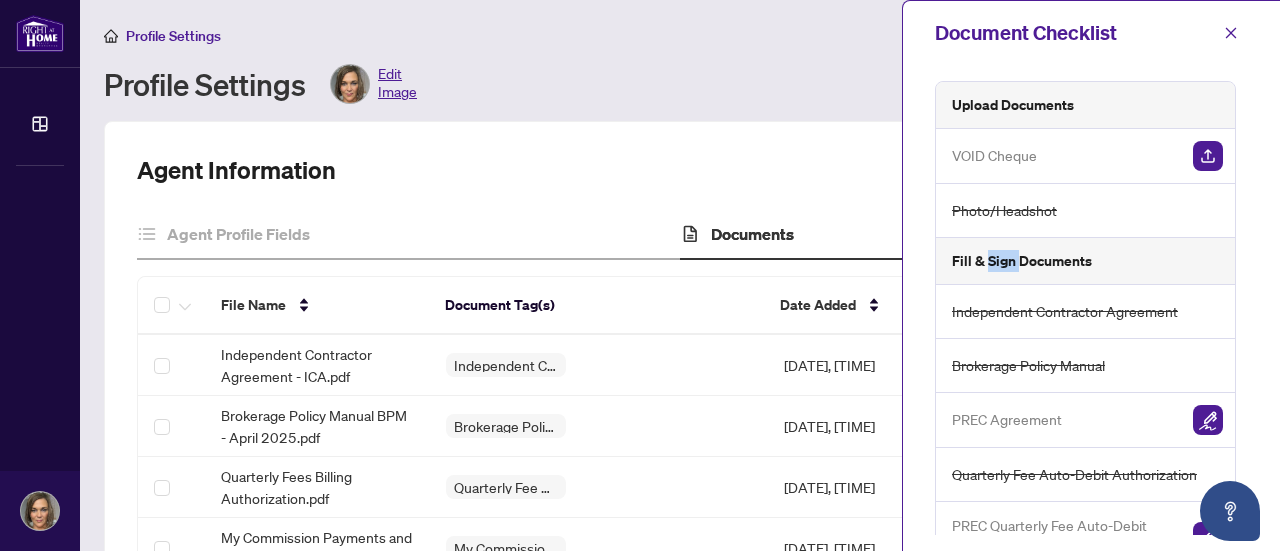 click on "Fill & Sign Documents" at bounding box center [1022, 261] 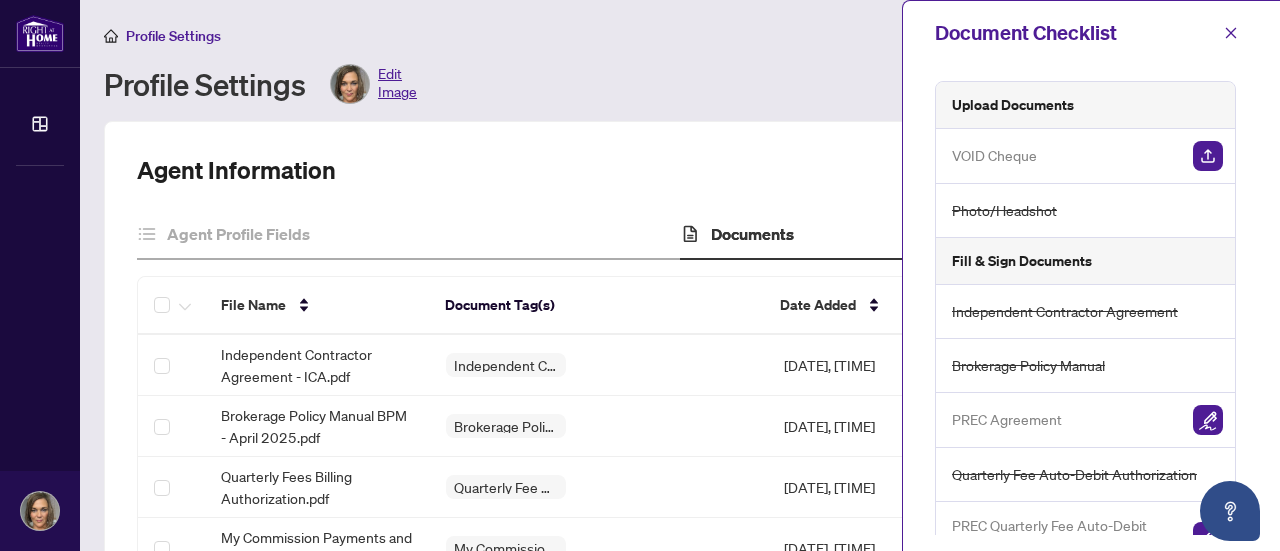 drag, startPoint x: 1248, startPoint y: 153, endPoint x: 1234, endPoint y: 163, distance: 17.20465 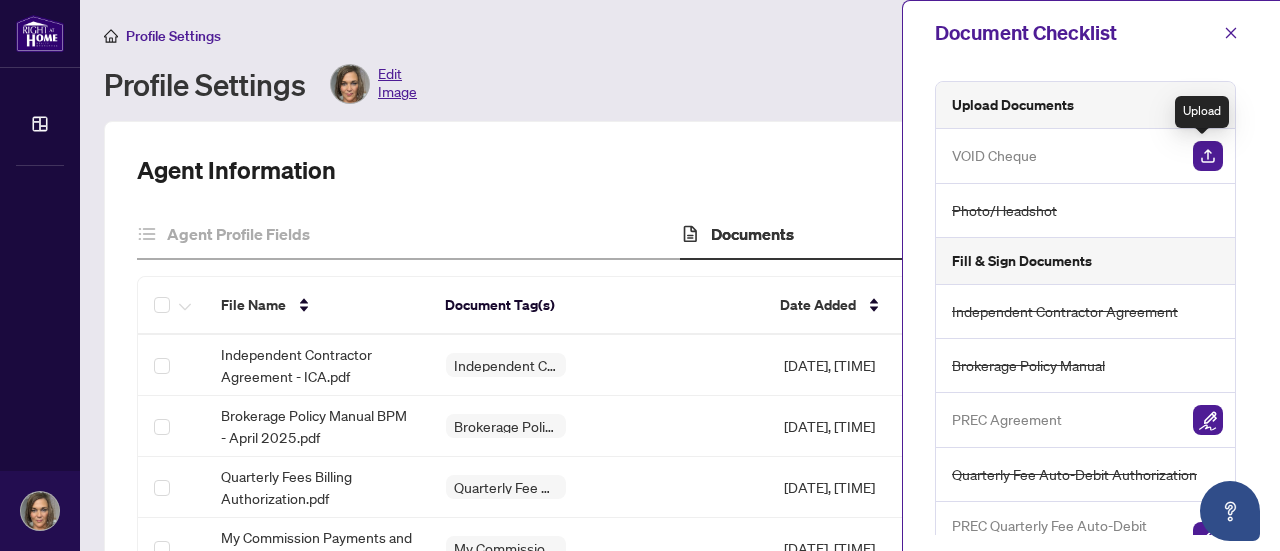 click at bounding box center [1208, 156] 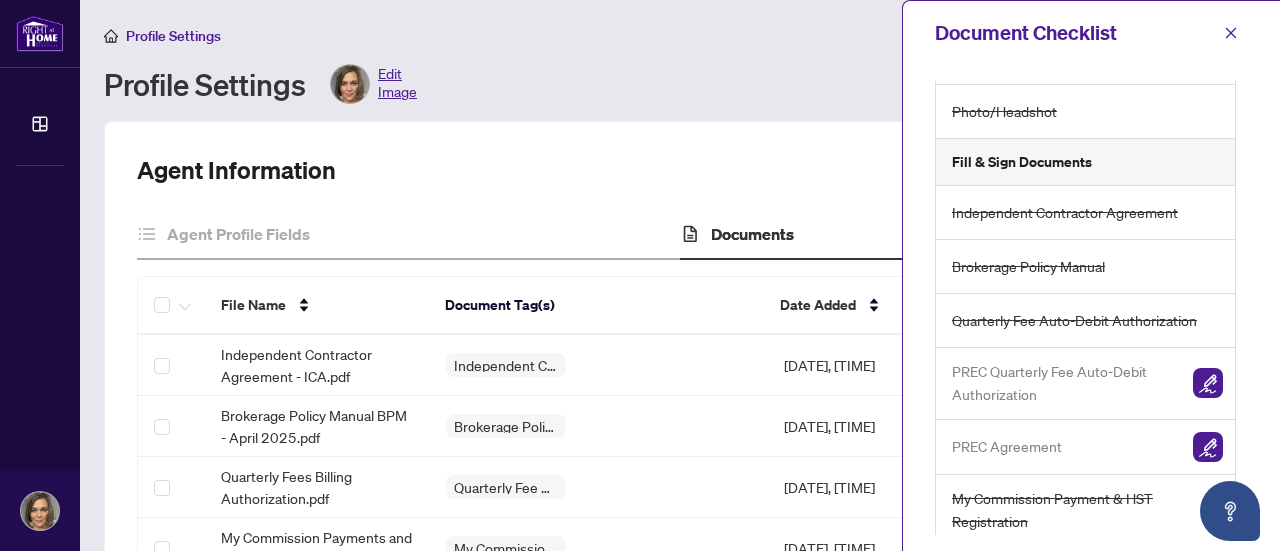 scroll, scrollTop: 99, scrollLeft: 0, axis: vertical 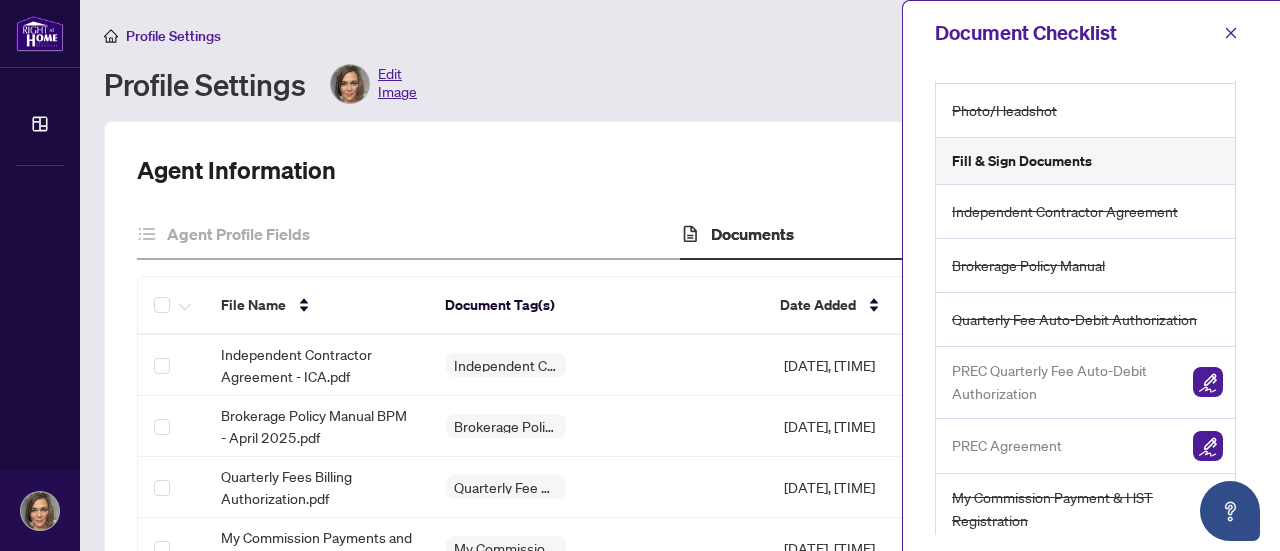 drag, startPoint x: 1239, startPoint y: 367, endPoint x: 1239, endPoint y: 403, distance: 36 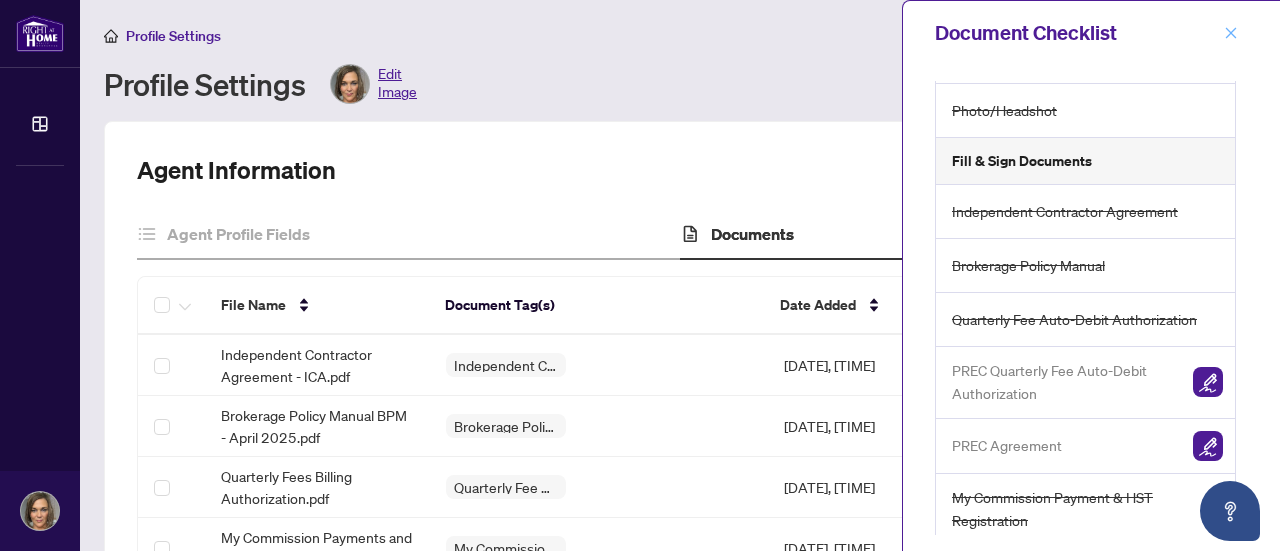 click 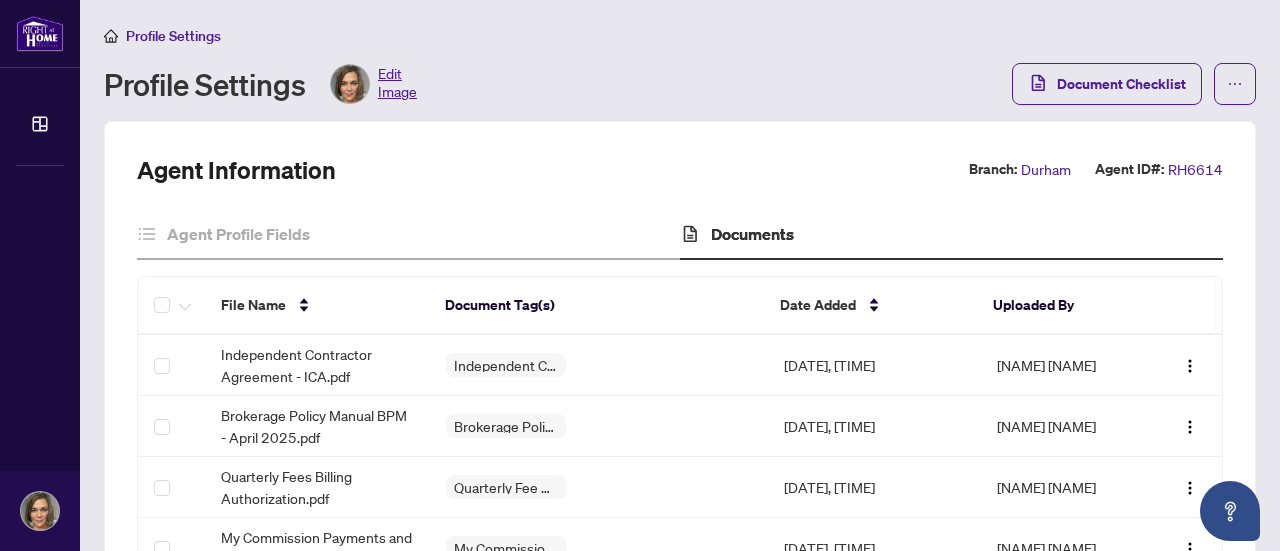 scroll, scrollTop: 0, scrollLeft: 0, axis: both 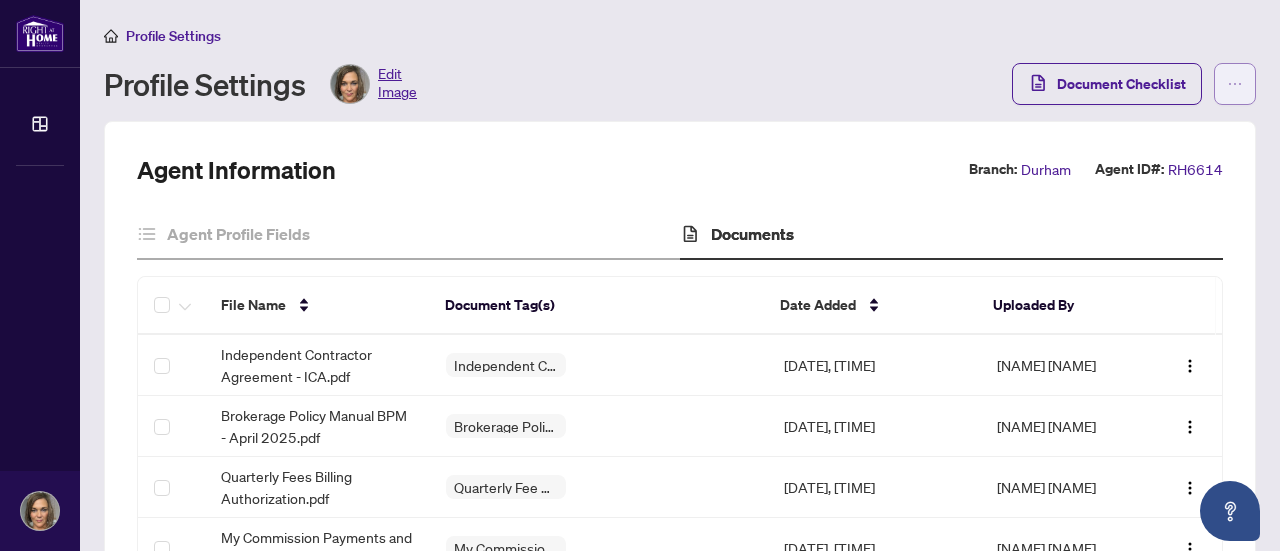 click 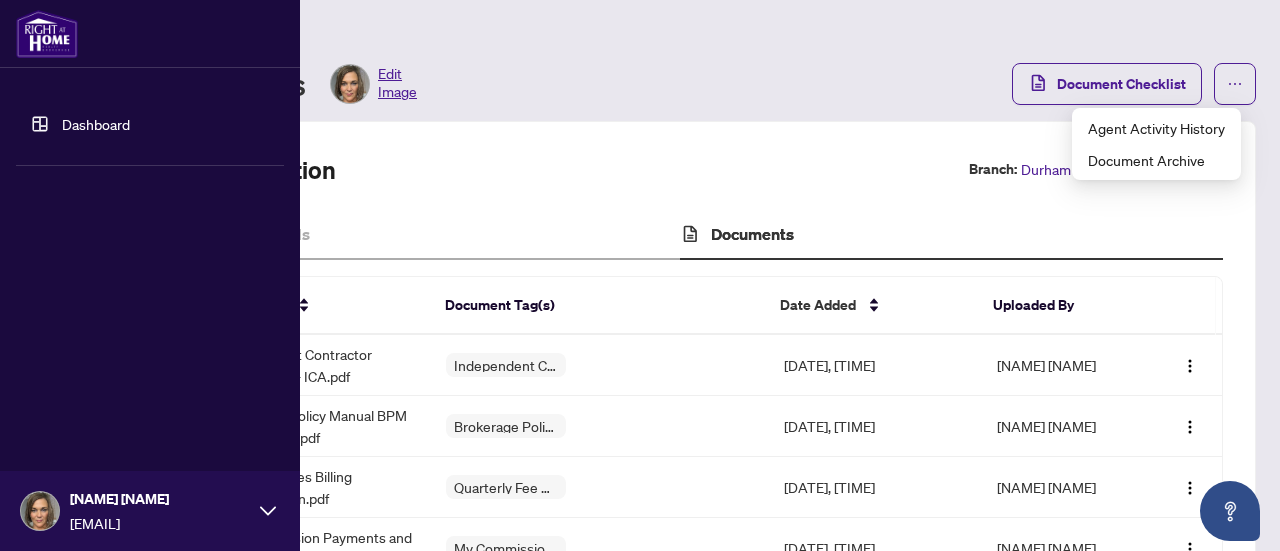 click on "Dashboard" at bounding box center [96, 124] 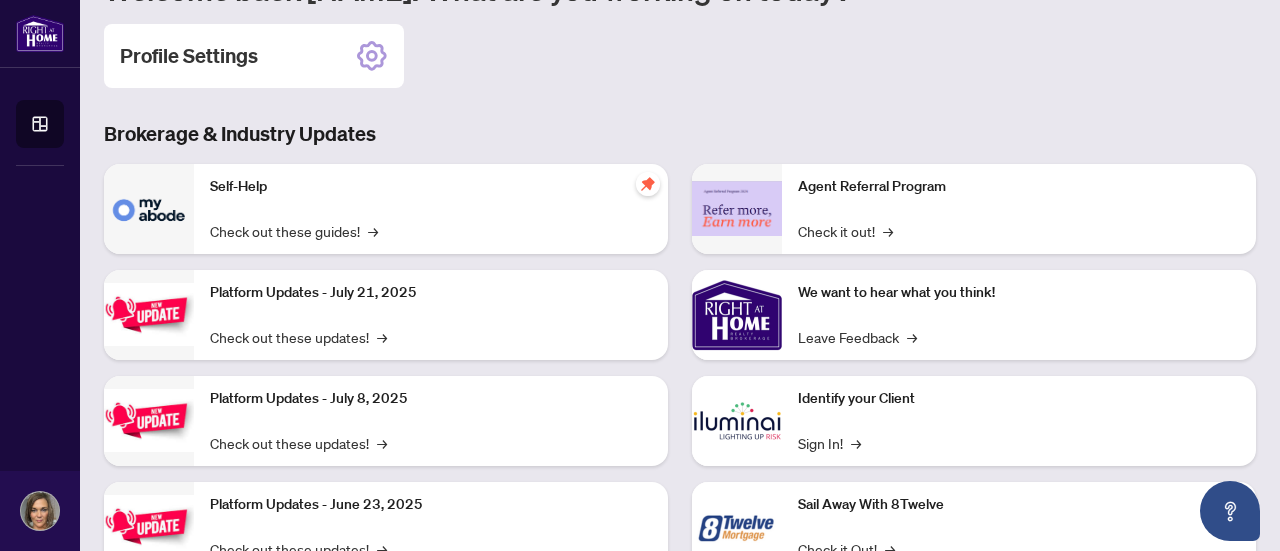 scroll, scrollTop: 348, scrollLeft: 0, axis: vertical 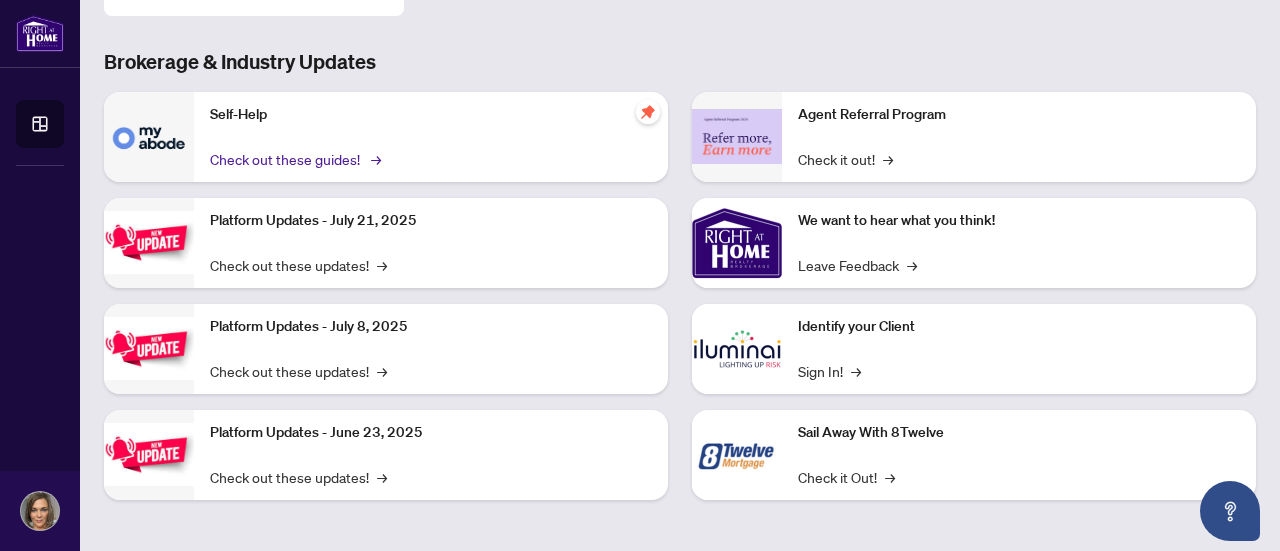 click on "Check out these guides! →" at bounding box center [294, 159] 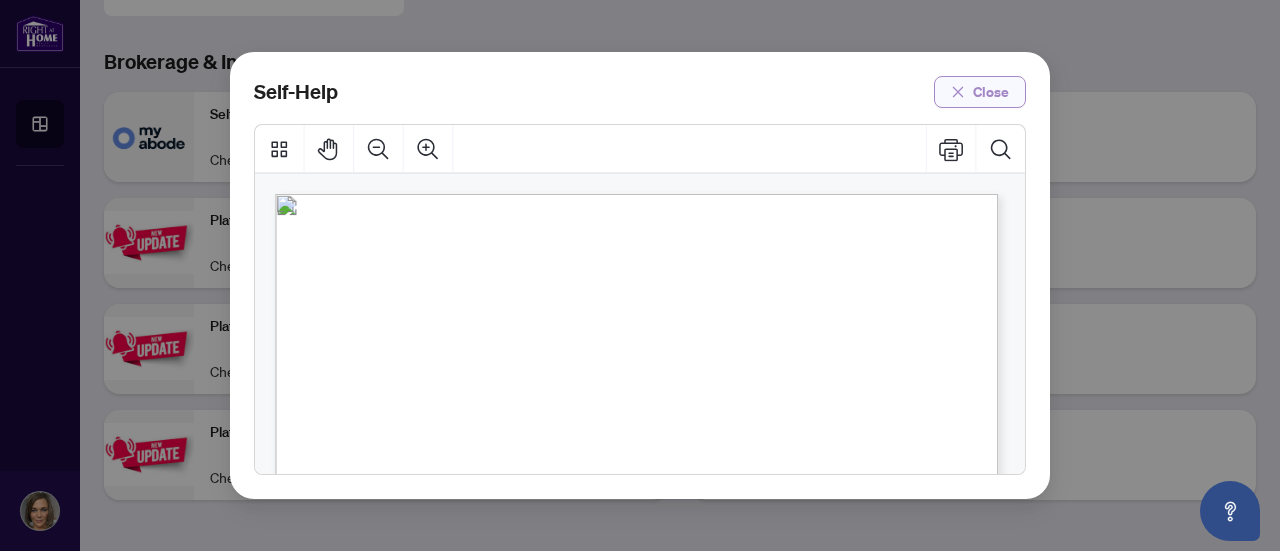 click on "Close" at bounding box center [991, 92] 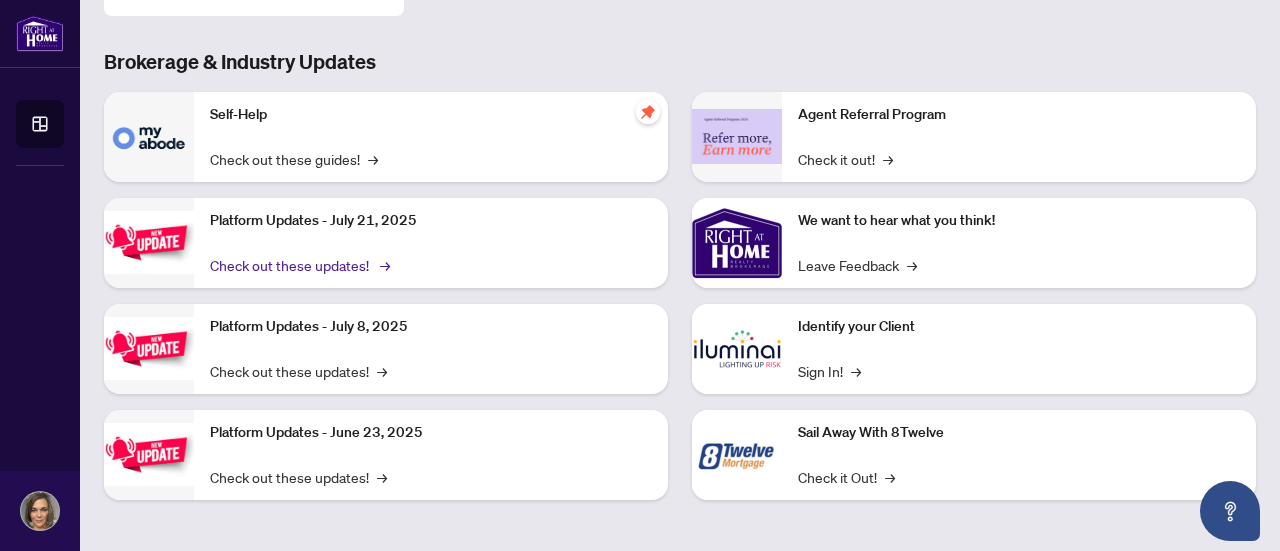 click on "Check out these updates! →" at bounding box center (298, 265) 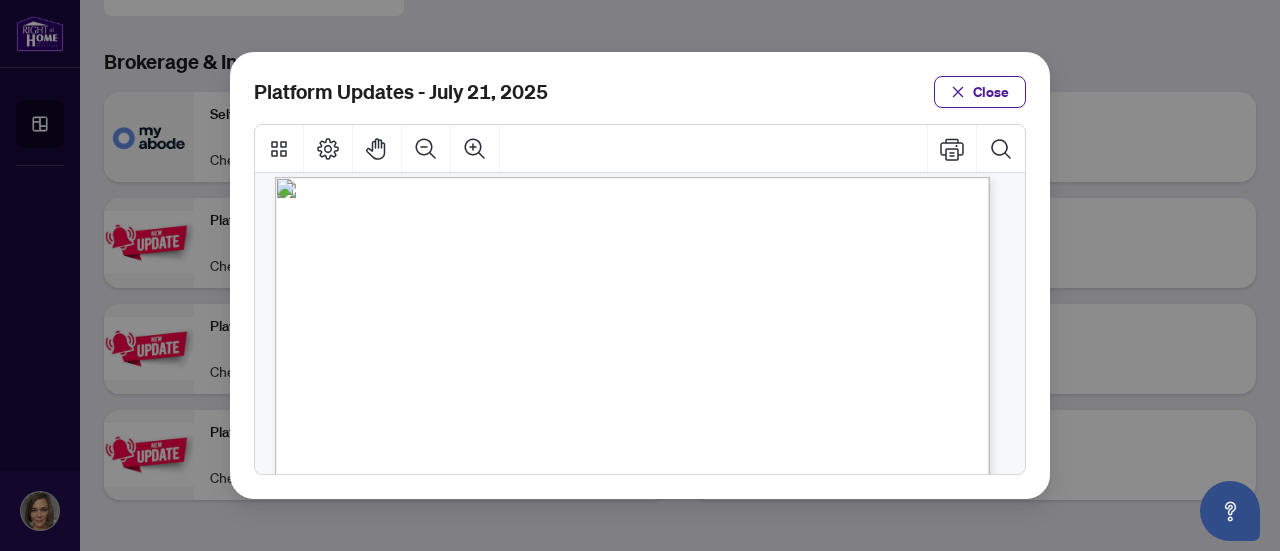 scroll, scrollTop: 0, scrollLeft: 0, axis: both 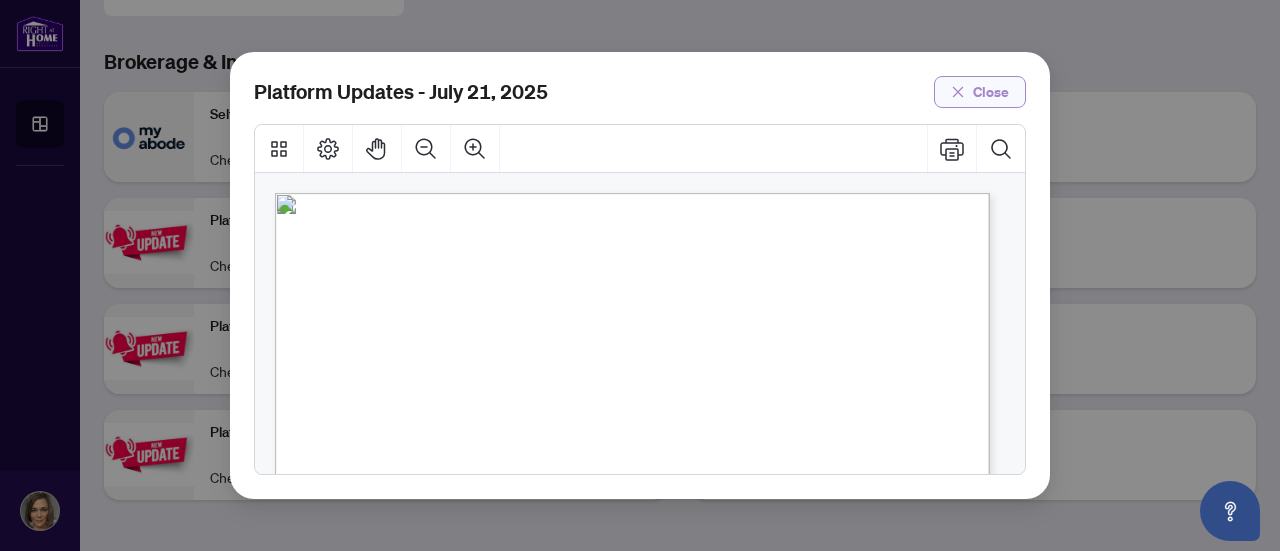 click on "Close" at bounding box center [980, 92] 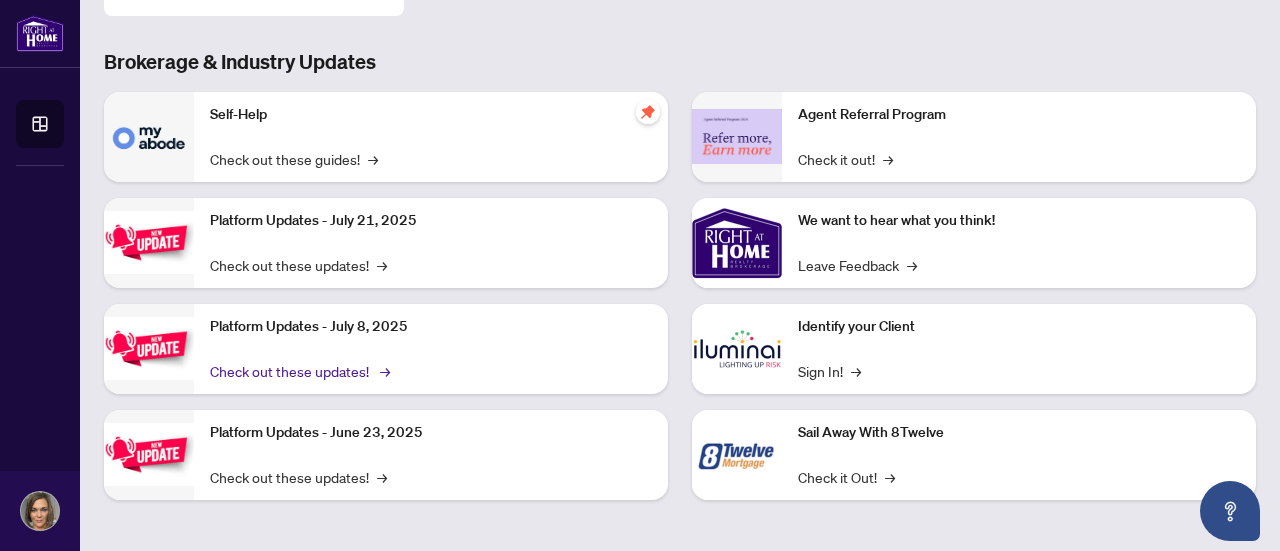 click on "Check out these updates! →" at bounding box center [298, 371] 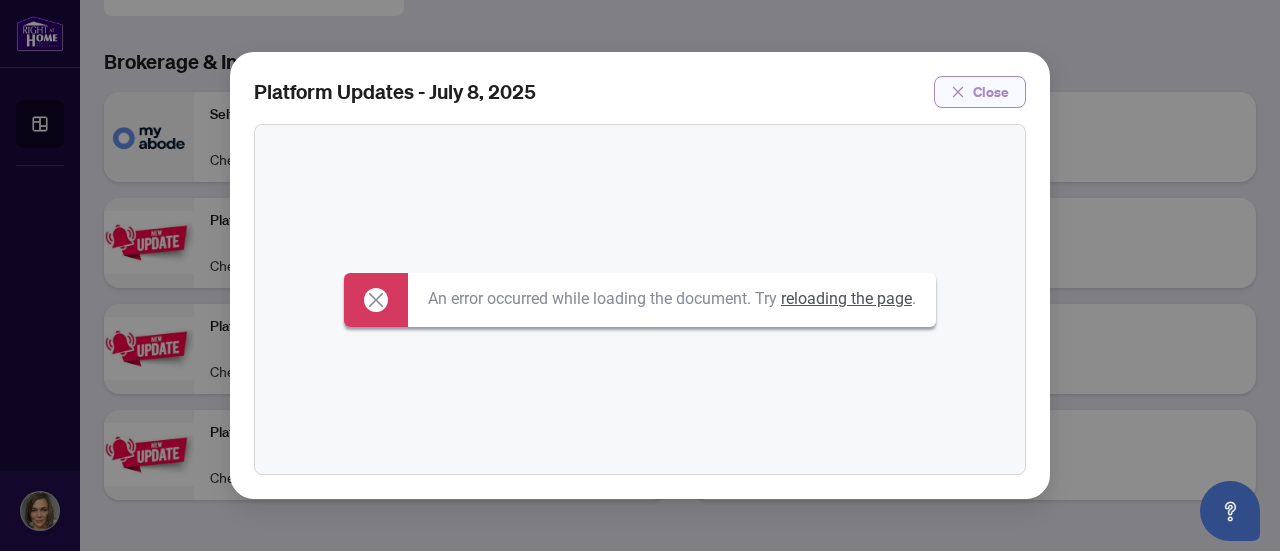 click on "Close" at bounding box center (980, 92) 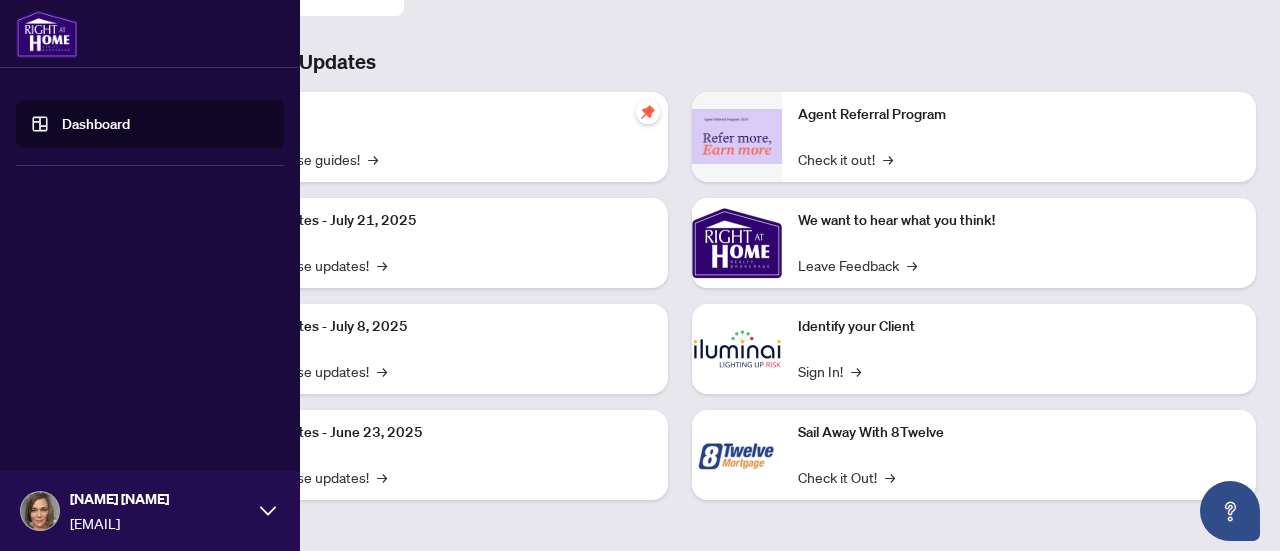 click 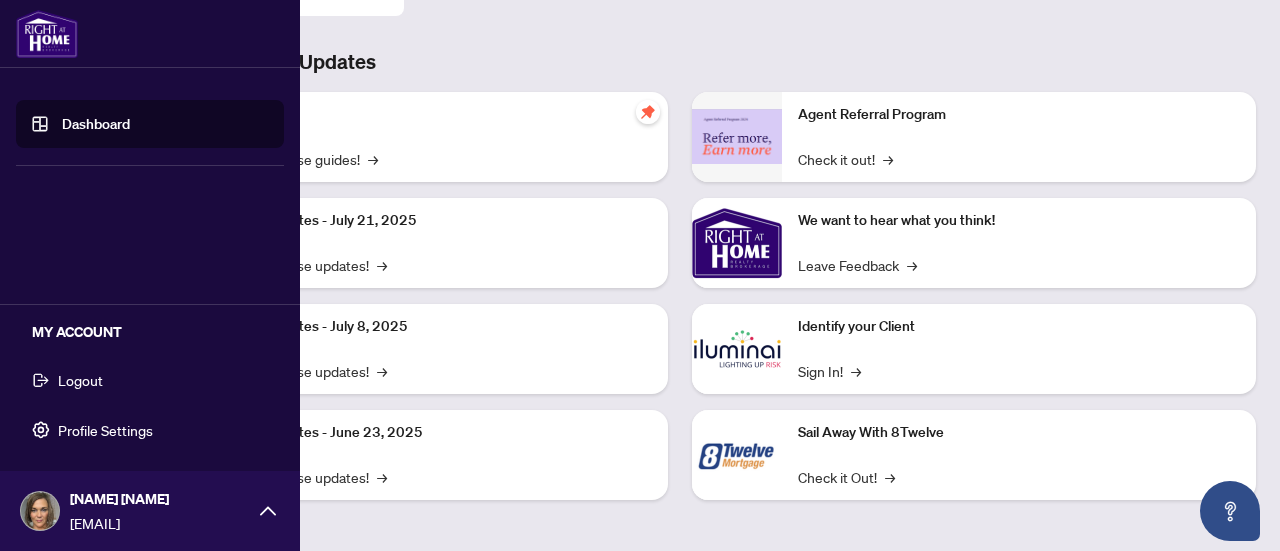 click on "Profile Settings" at bounding box center (105, 430) 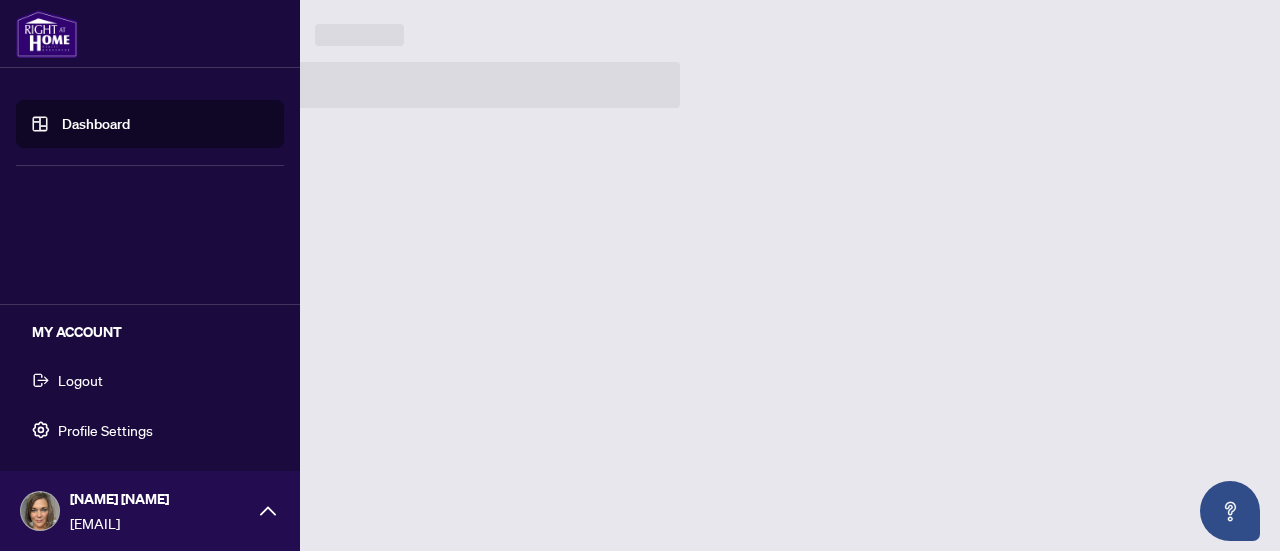 scroll, scrollTop: 0, scrollLeft: 0, axis: both 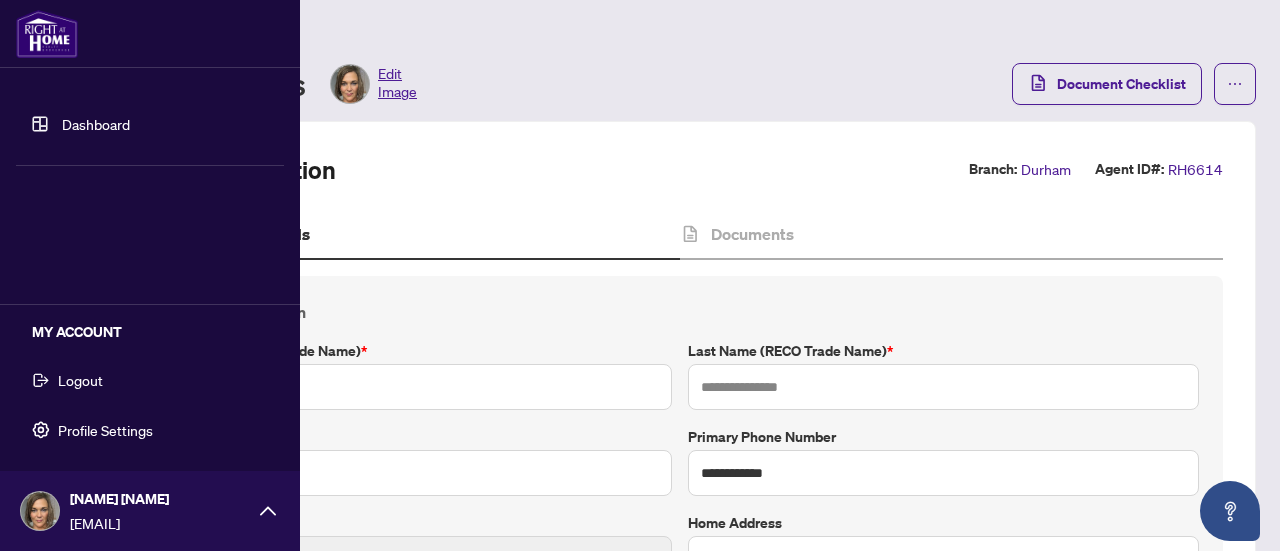 type on "********" 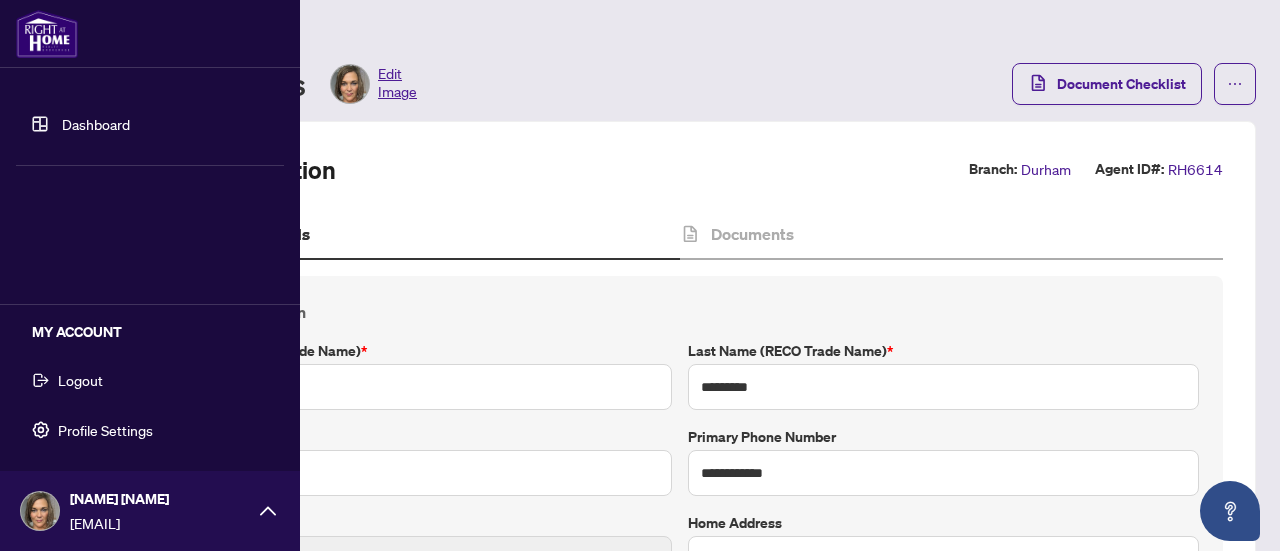 type on "**********" 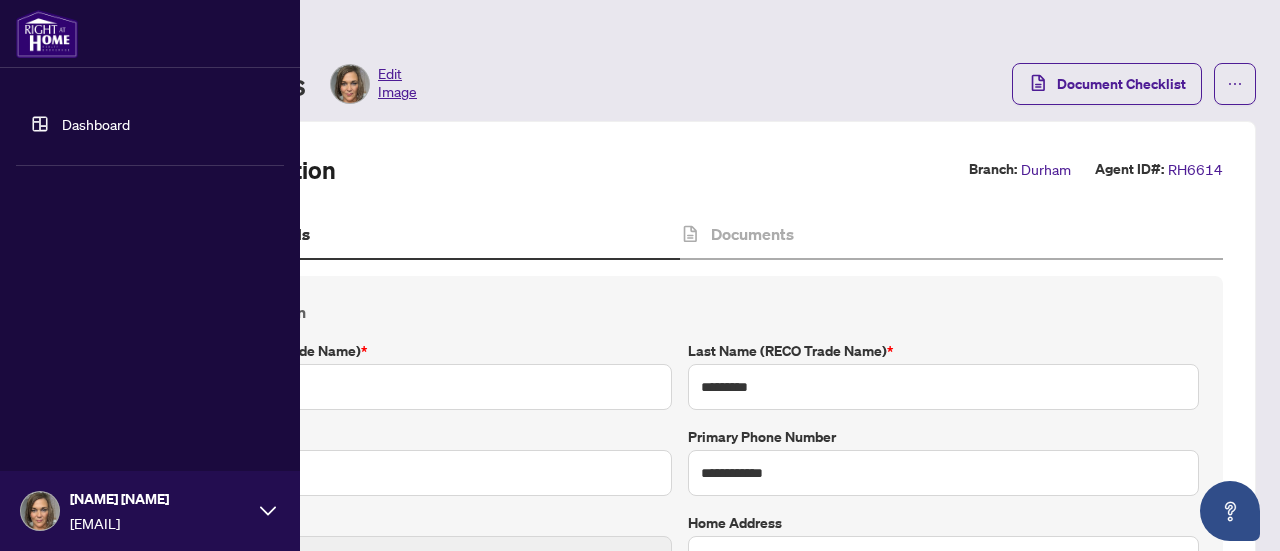 click on "Dashboard" at bounding box center (96, 124) 